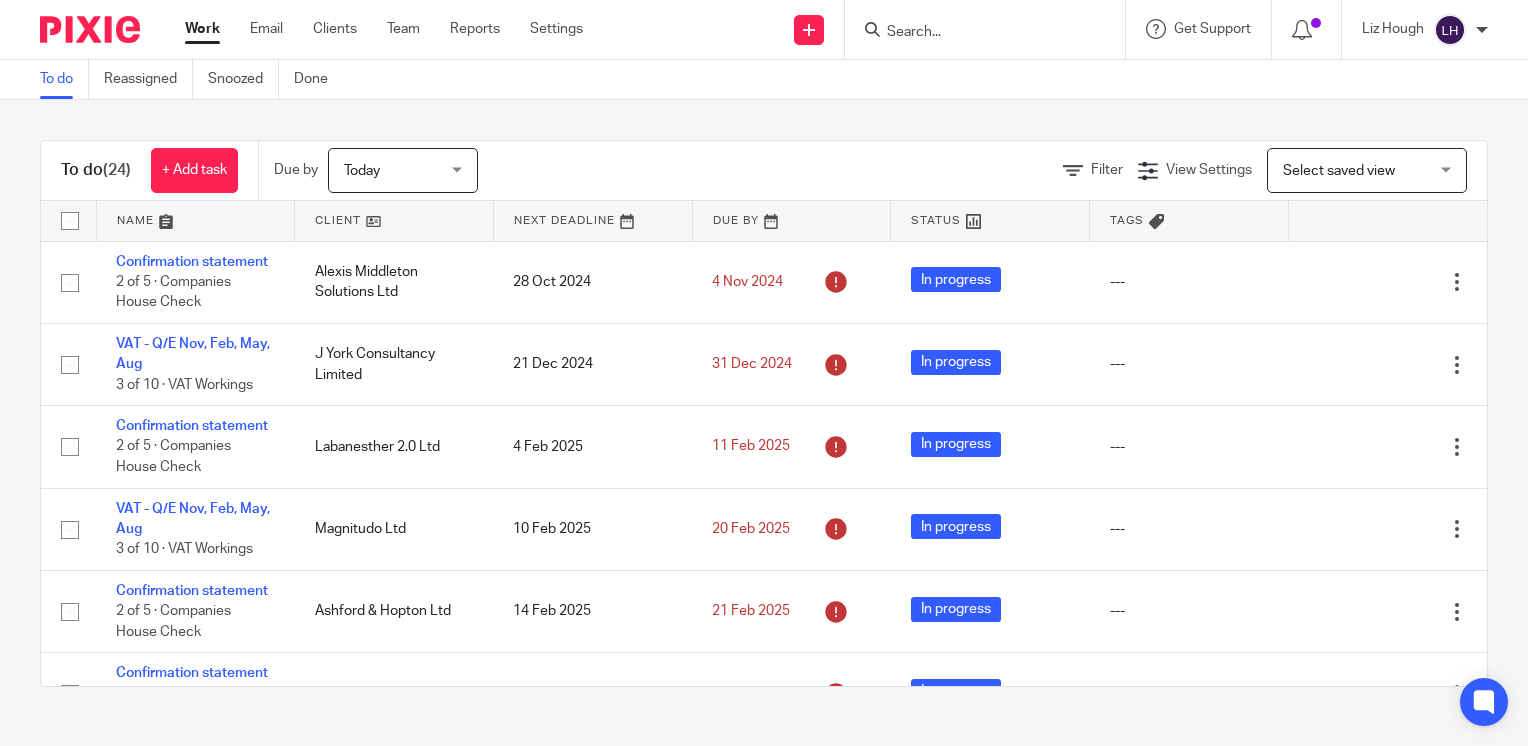 scroll, scrollTop: 0, scrollLeft: 0, axis: both 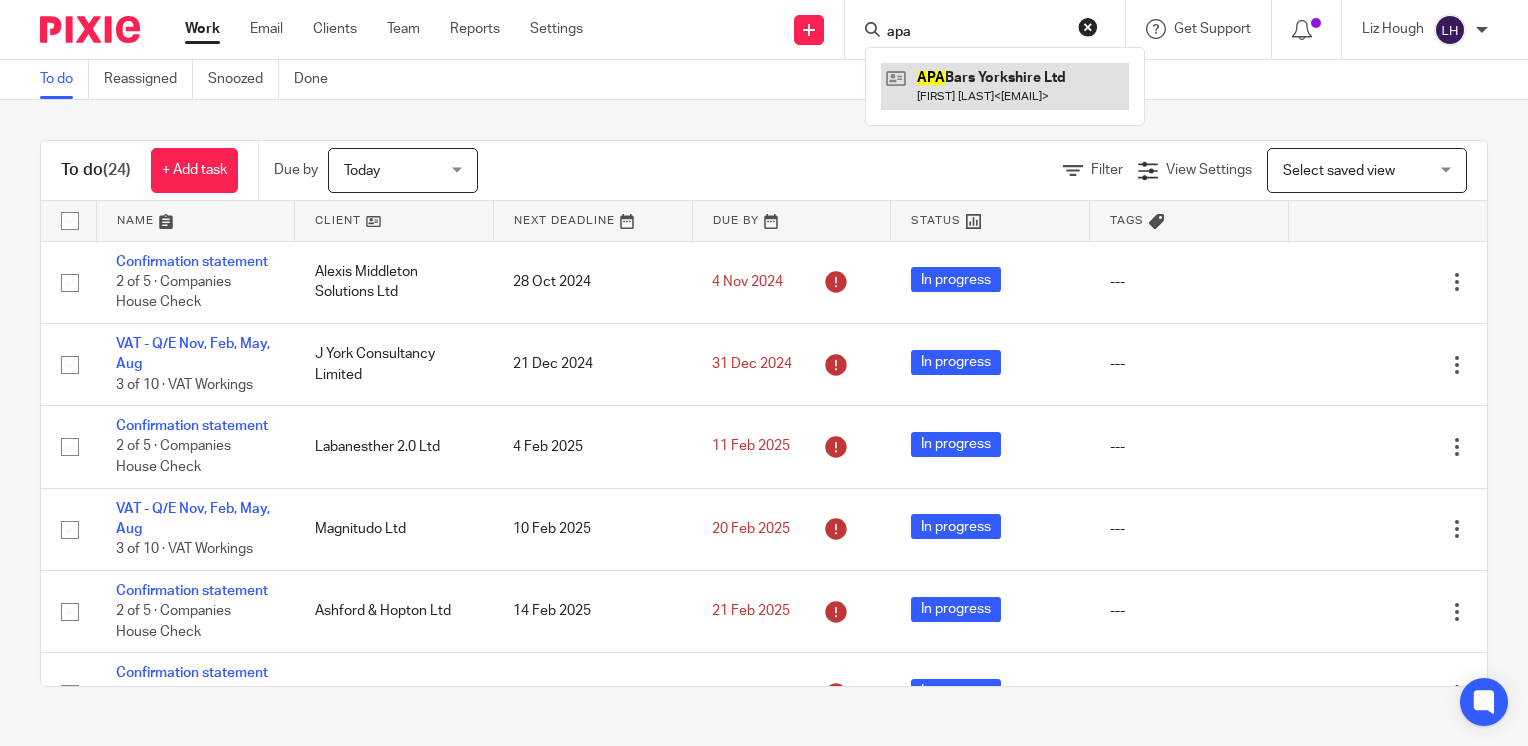type on "apa" 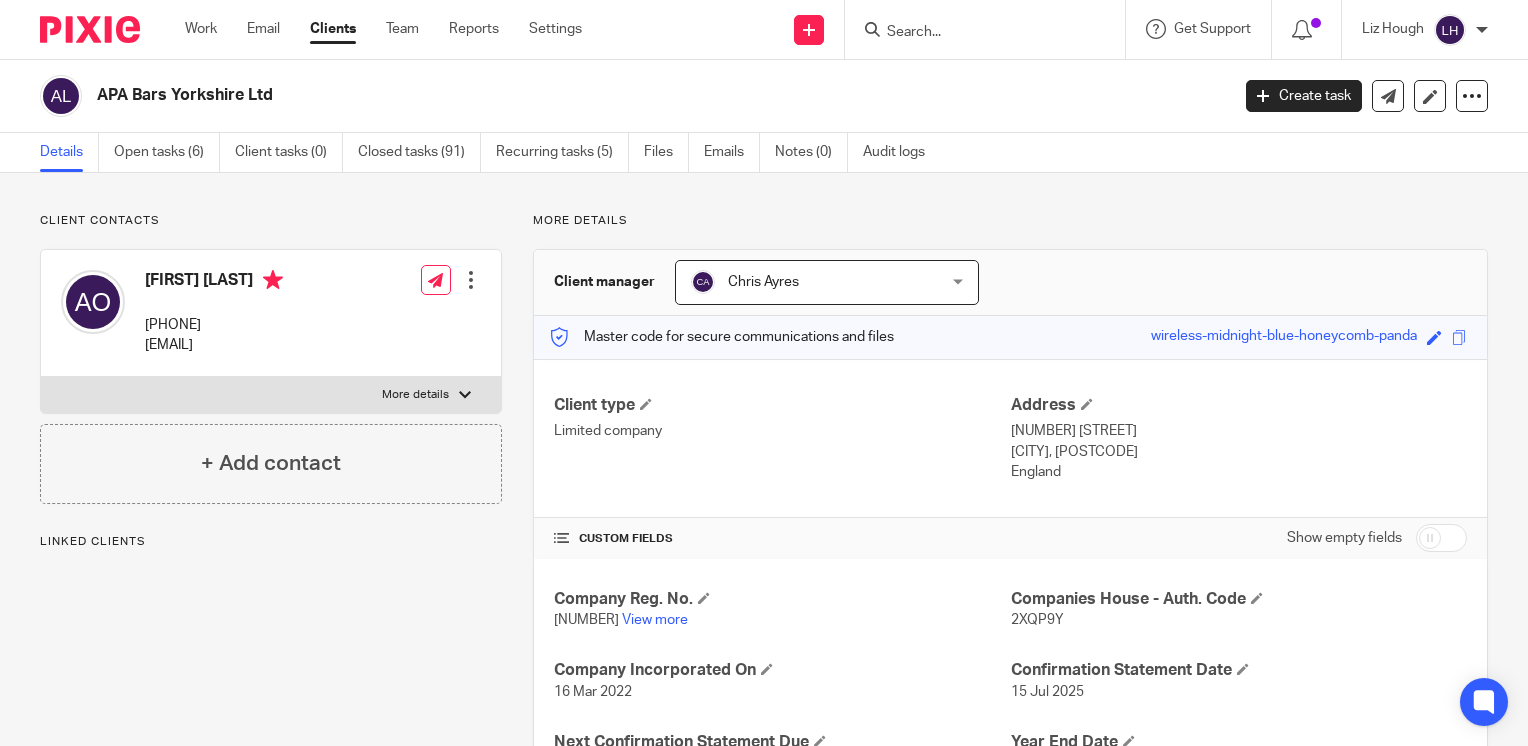 scroll, scrollTop: 0, scrollLeft: 0, axis: both 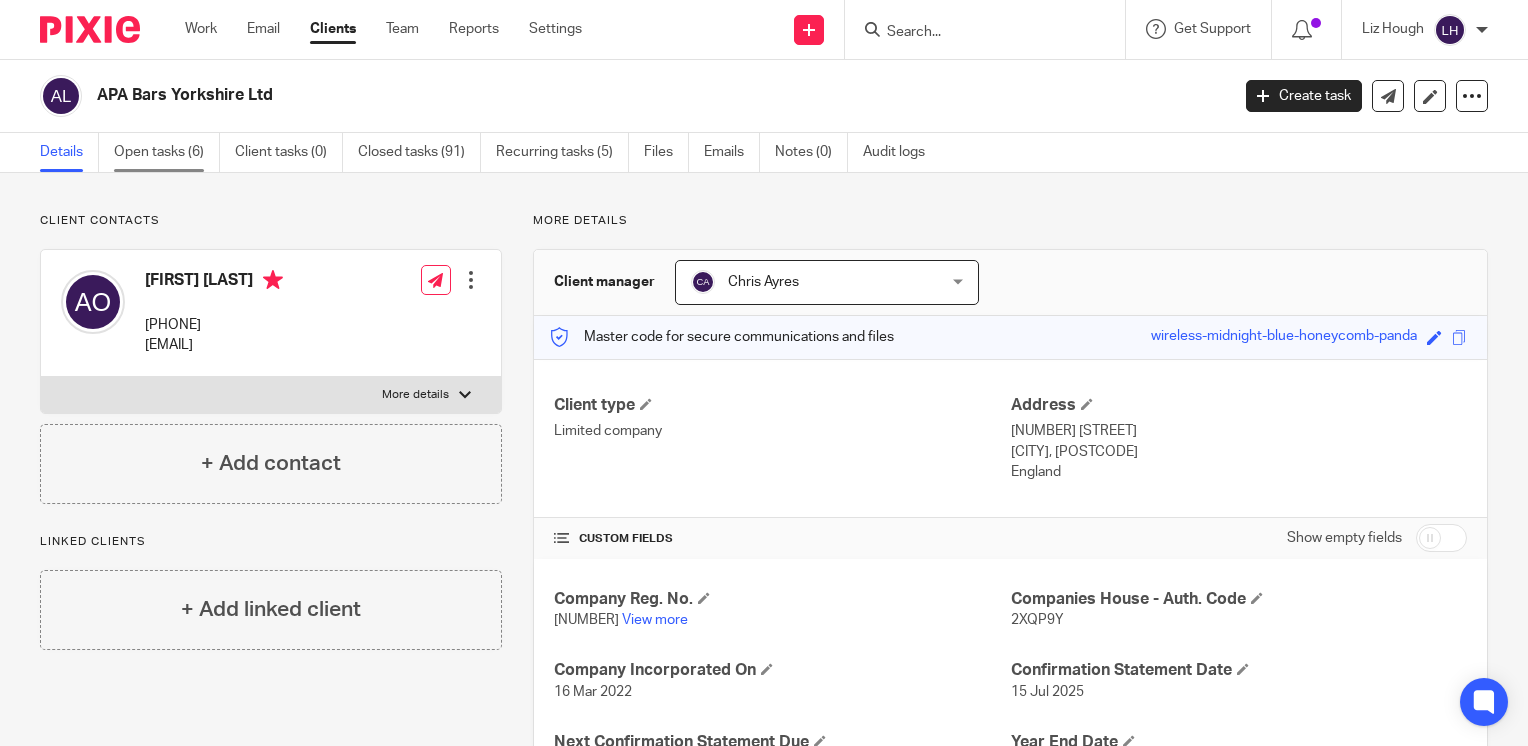 click on "Open tasks (6)" at bounding box center [167, 152] 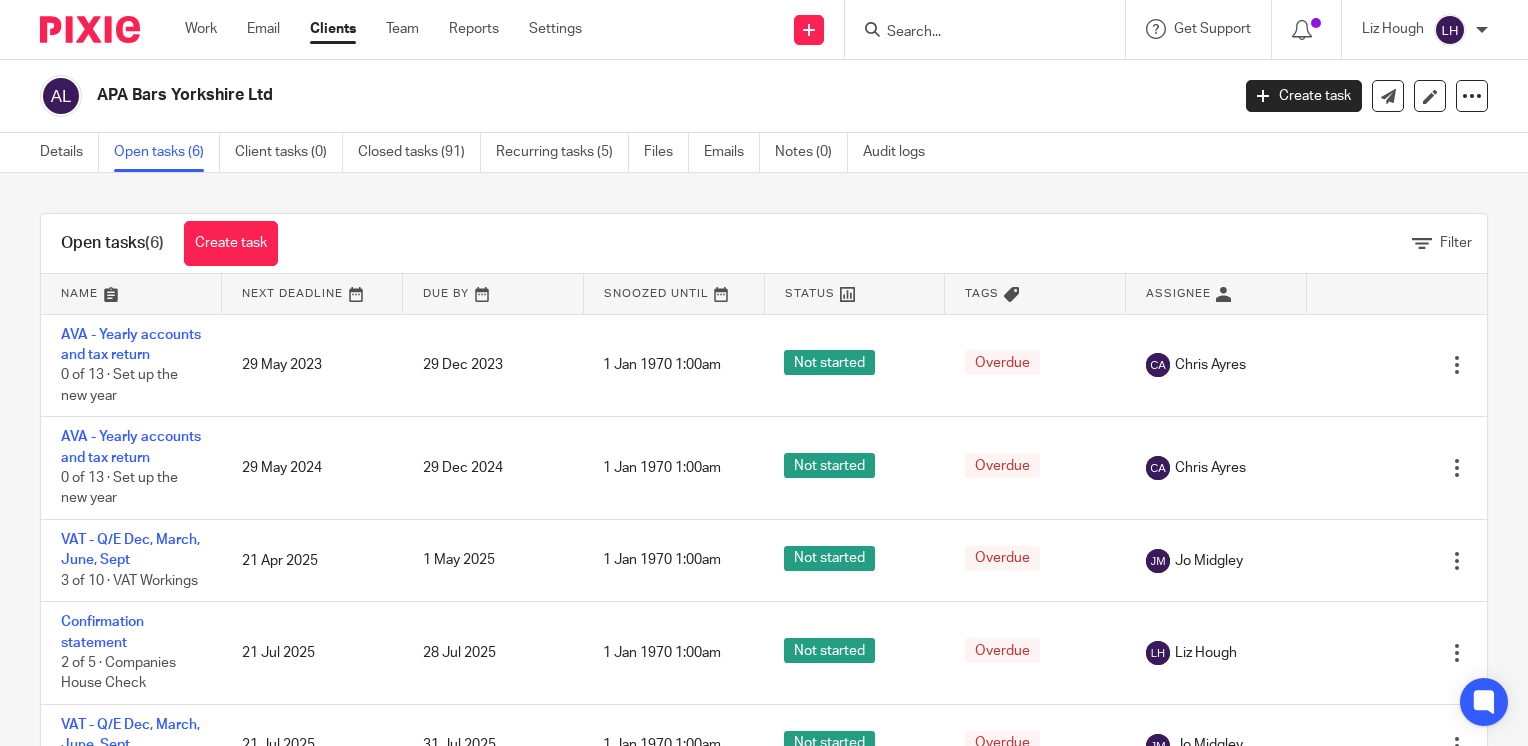 scroll, scrollTop: 0, scrollLeft: 0, axis: both 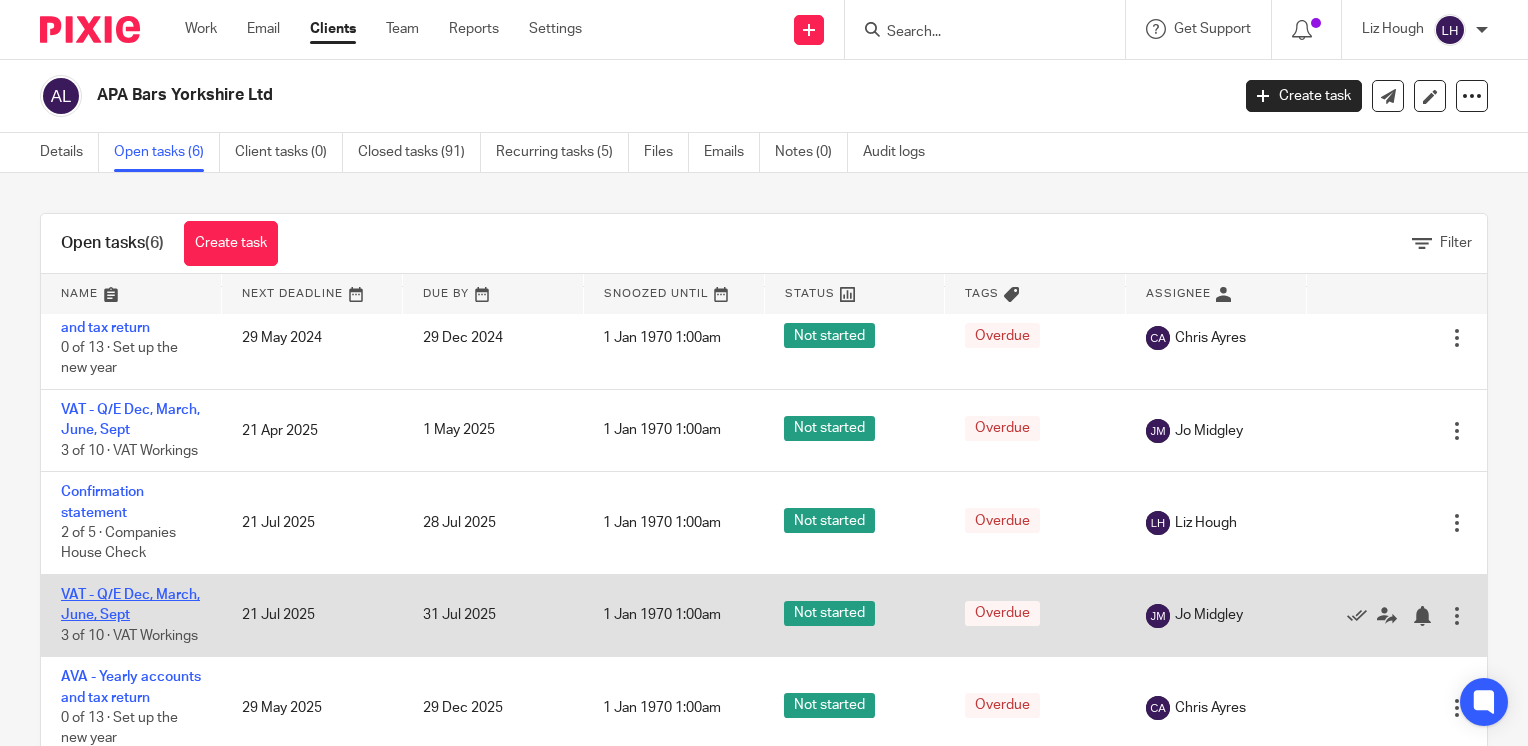 click on "VAT - Q/E Dec, March, June, Sept" at bounding box center (130, 605) 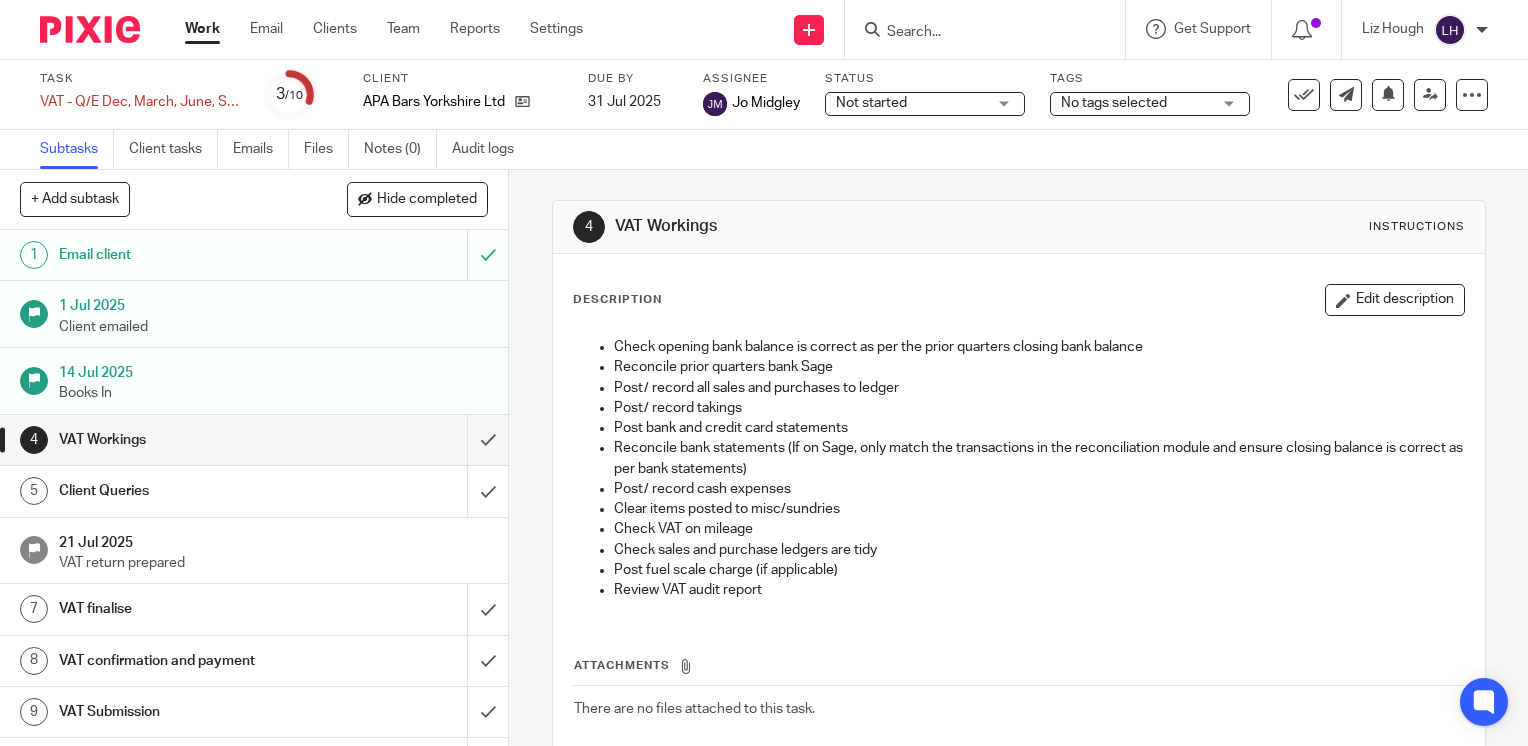 scroll, scrollTop: 0, scrollLeft: 0, axis: both 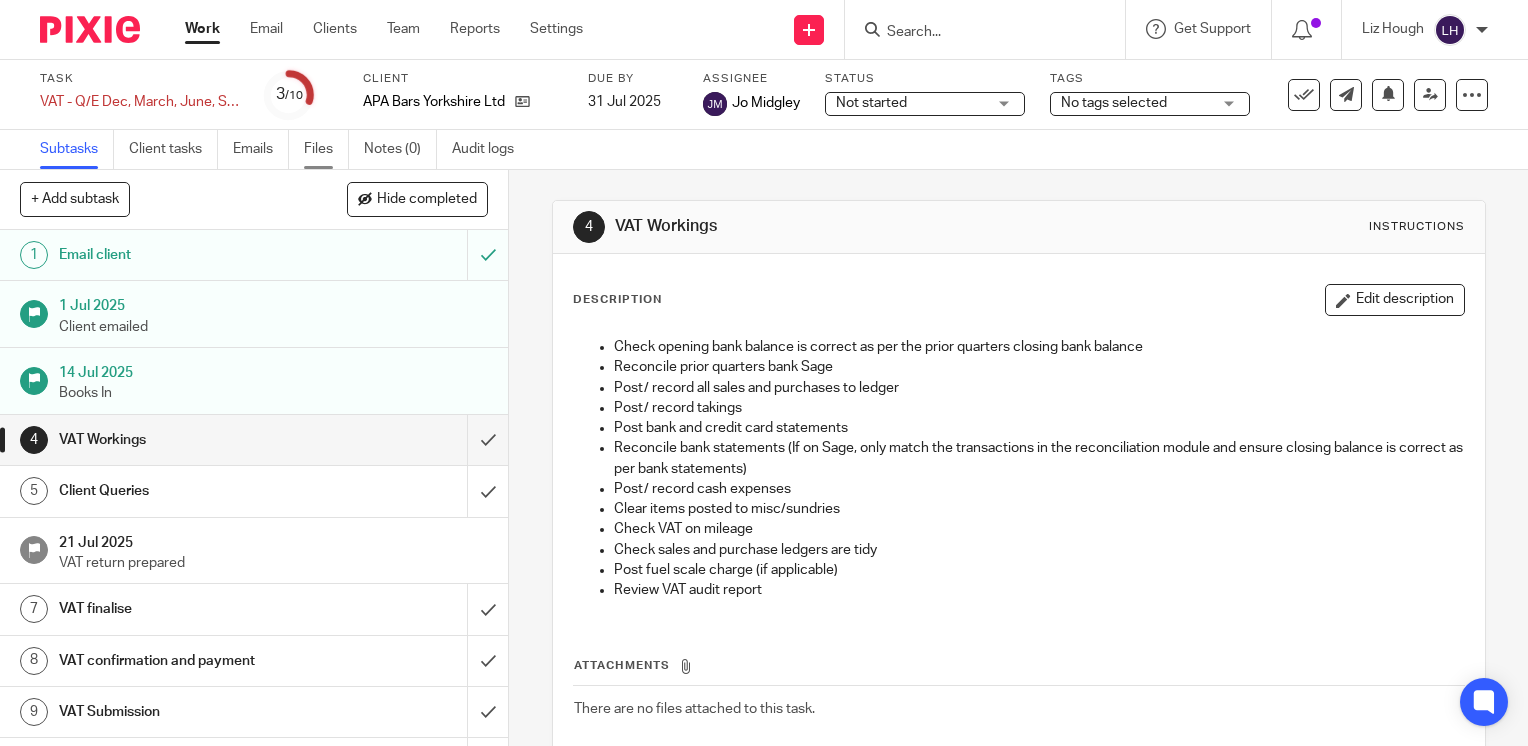 click on "Files" at bounding box center (326, 149) 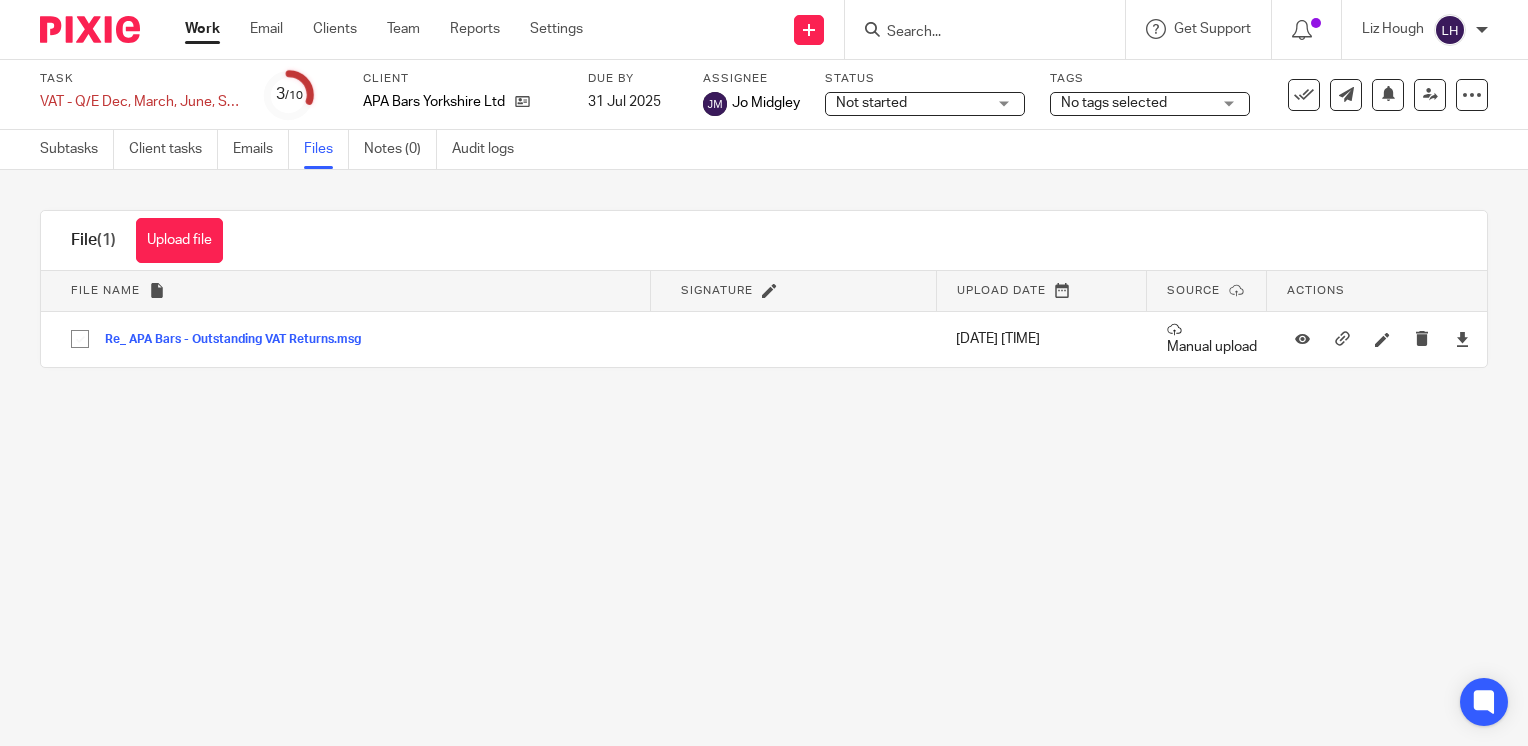 scroll, scrollTop: 0, scrollLeft: 0, axis: both 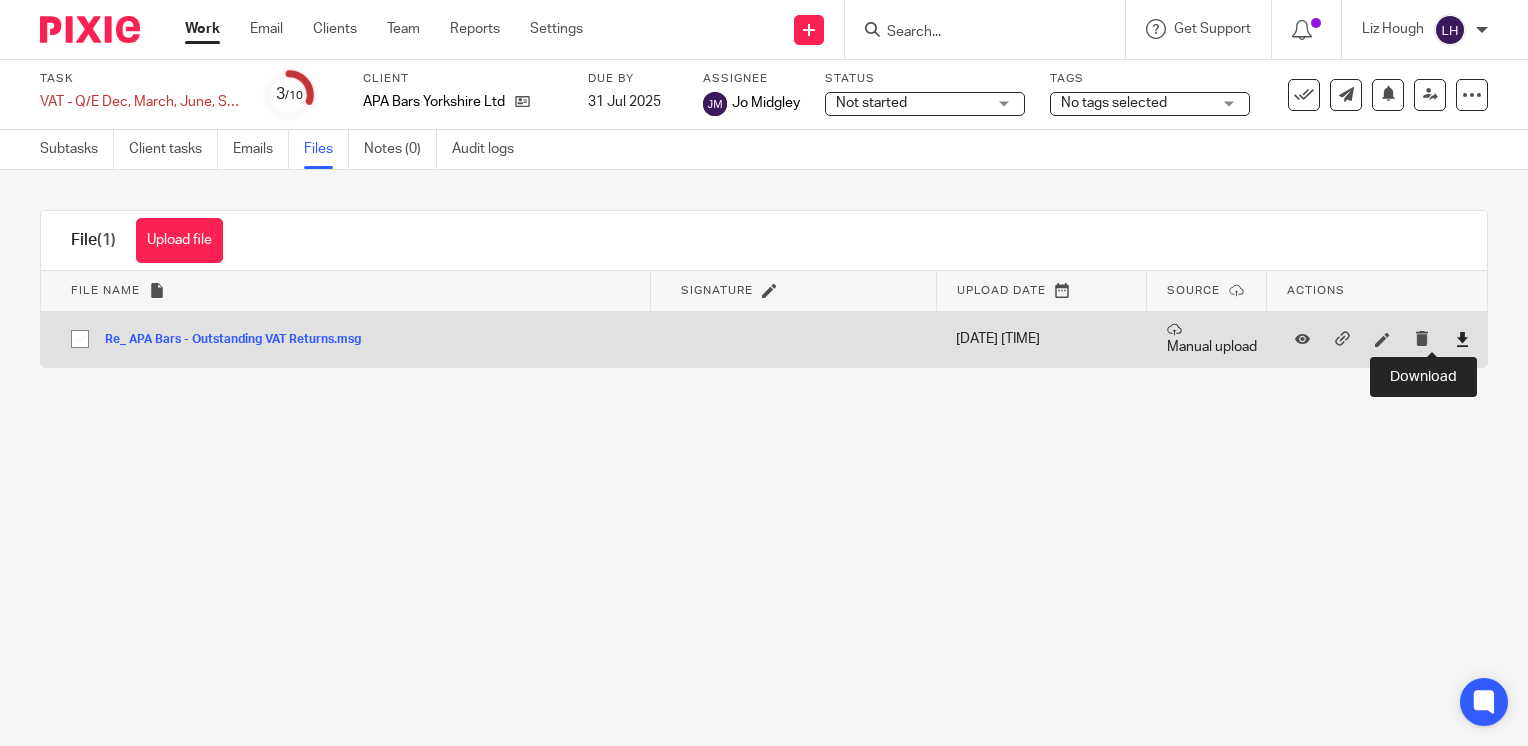 click at bounding box center [1462, 339] 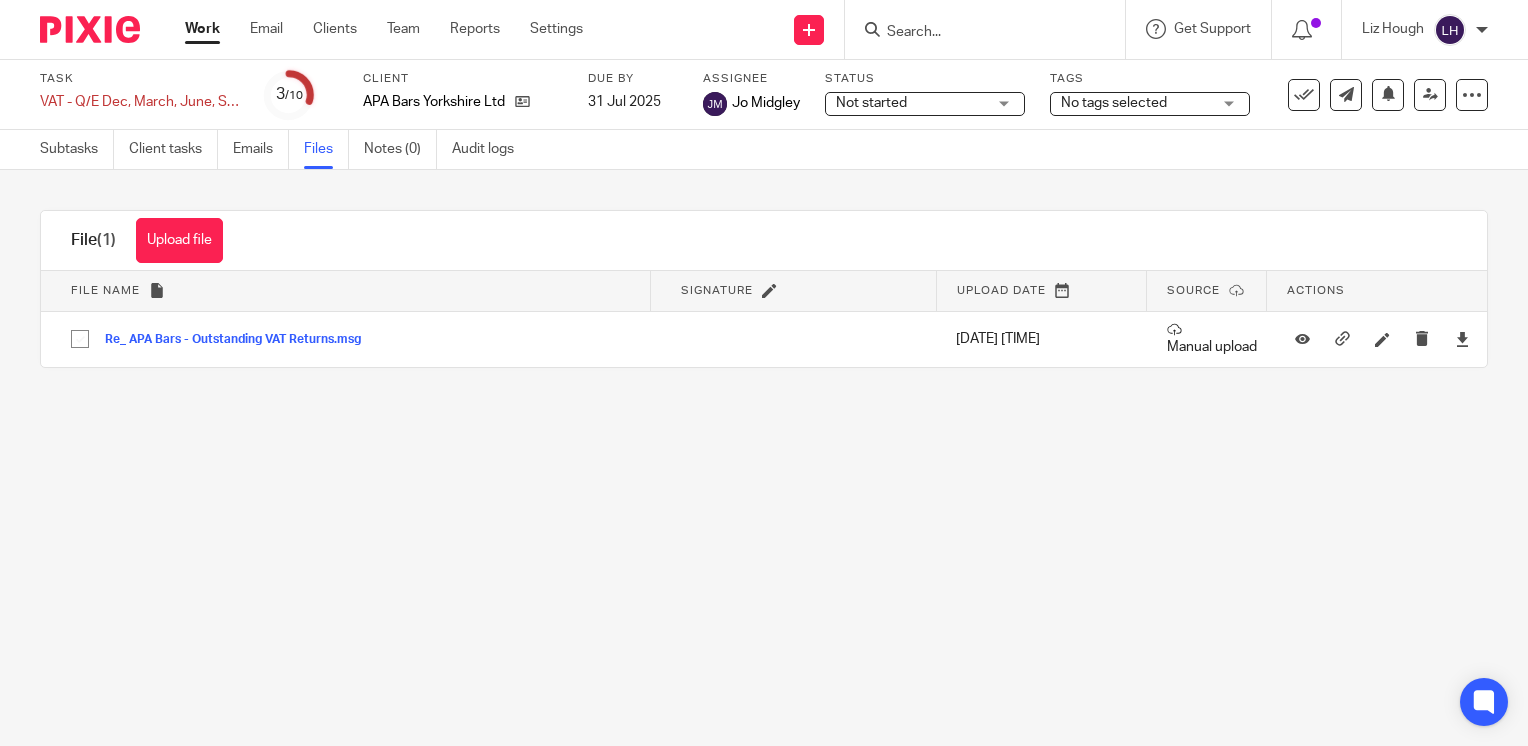 click at bounding box center [975, 33] 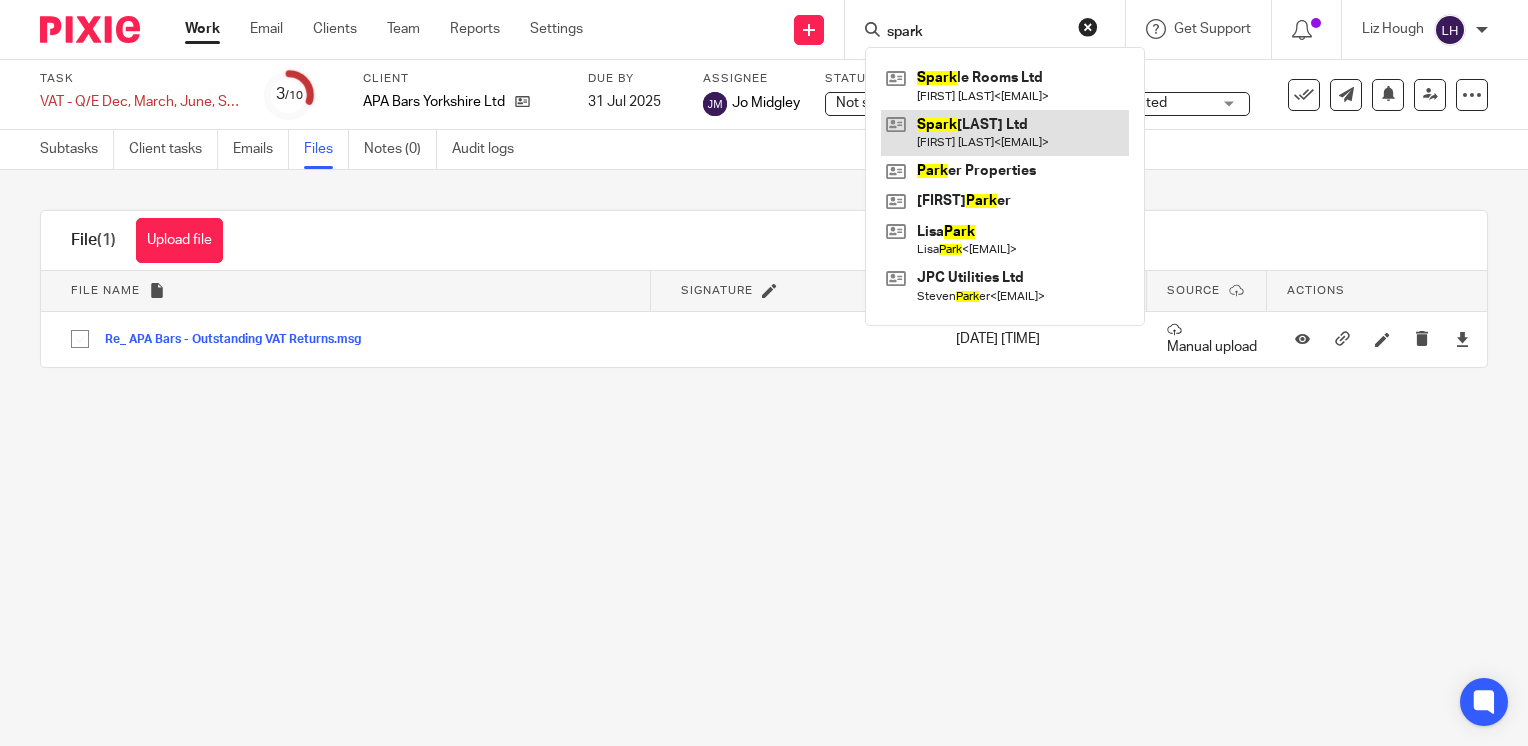 type on "spark" 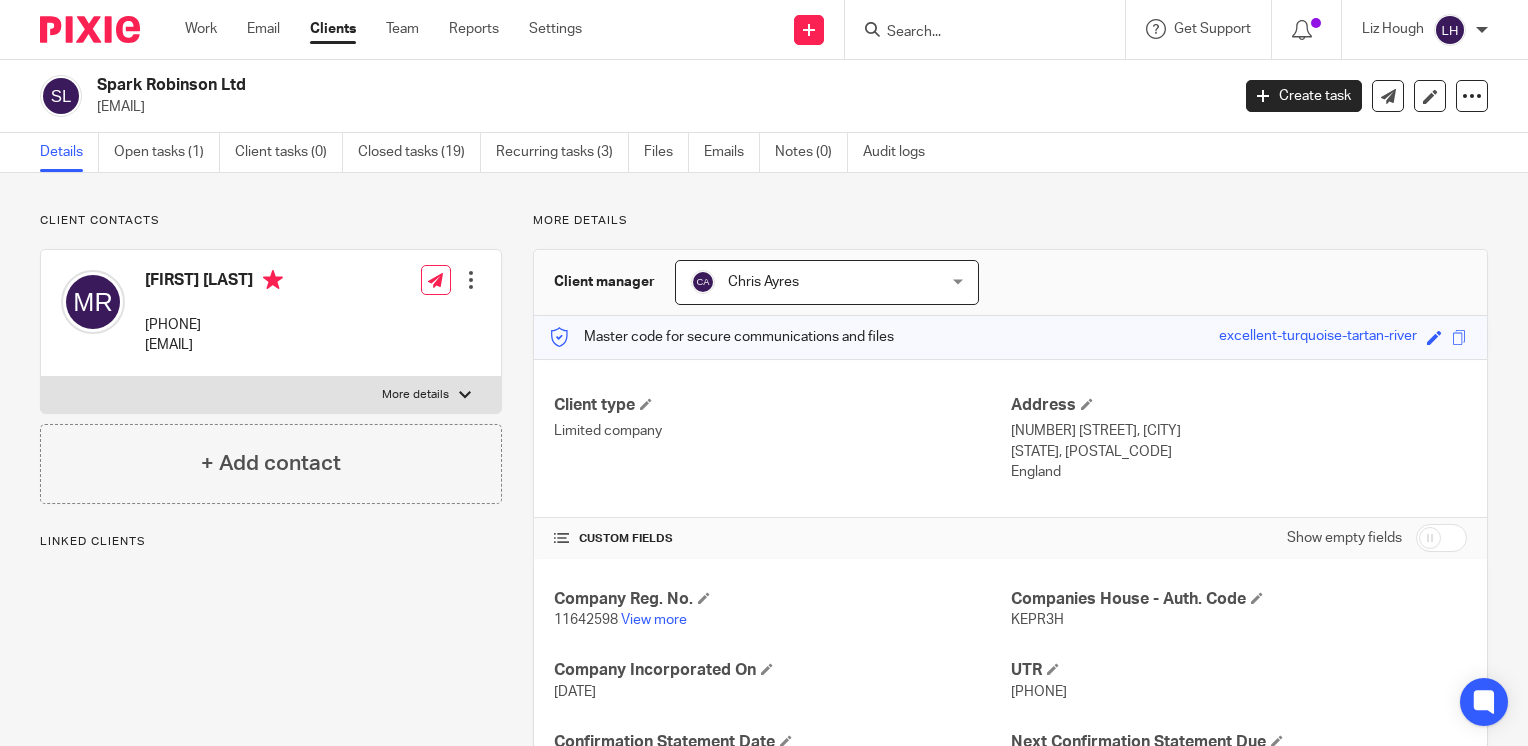 scroll, scrollTop: 0, scrollLeft: 0, axis: both 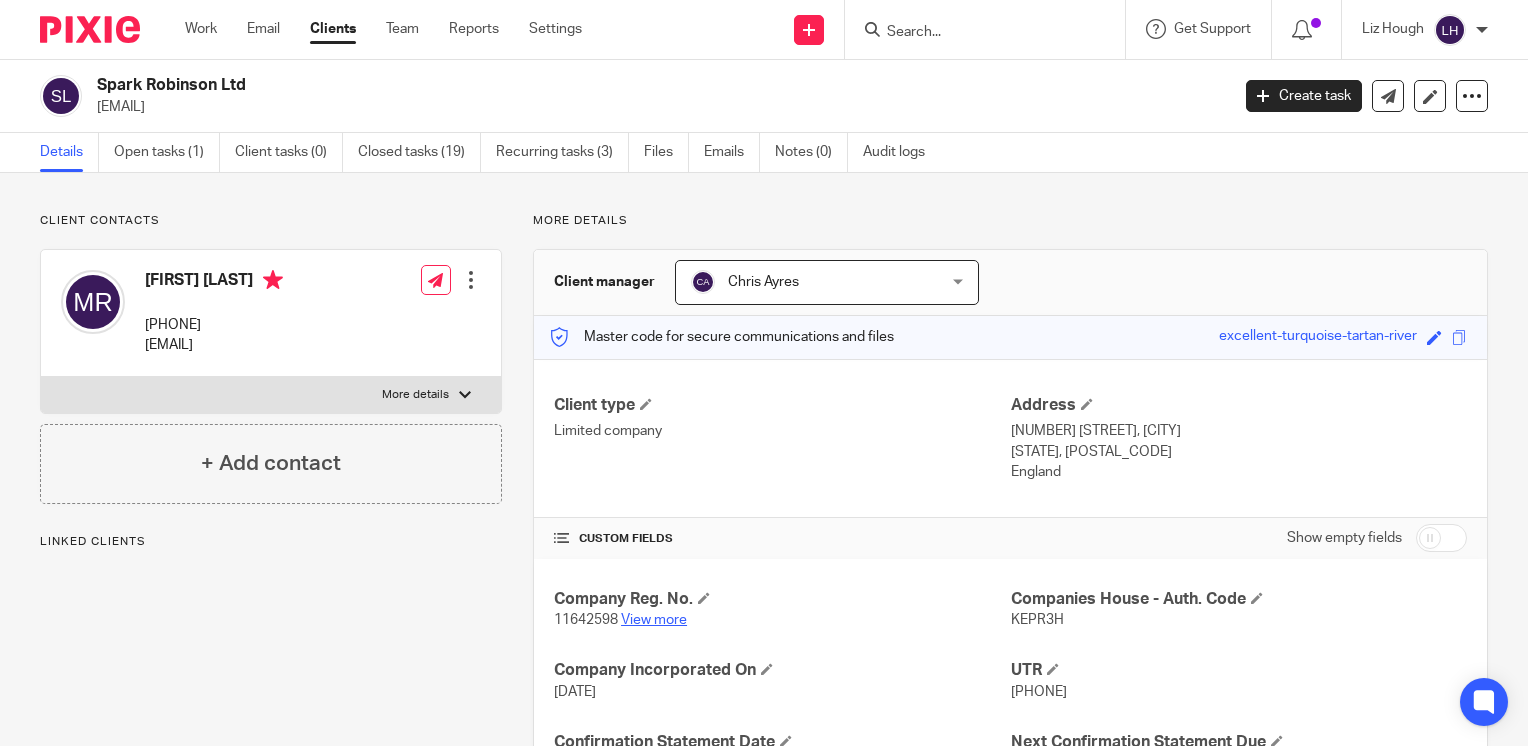 click on "View more" at bounding box center (654, 620) 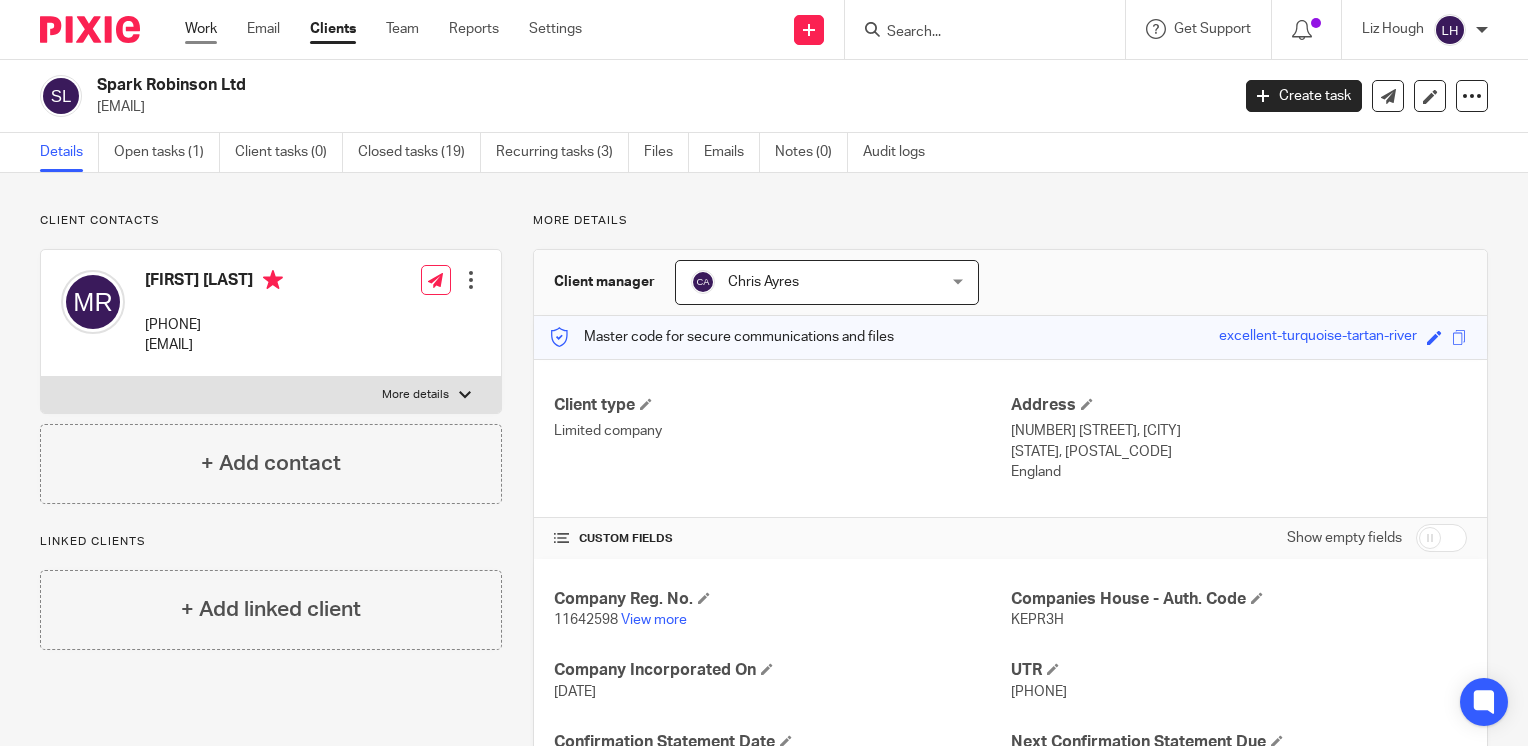 click on "Work" at bounding box center [201, 29] 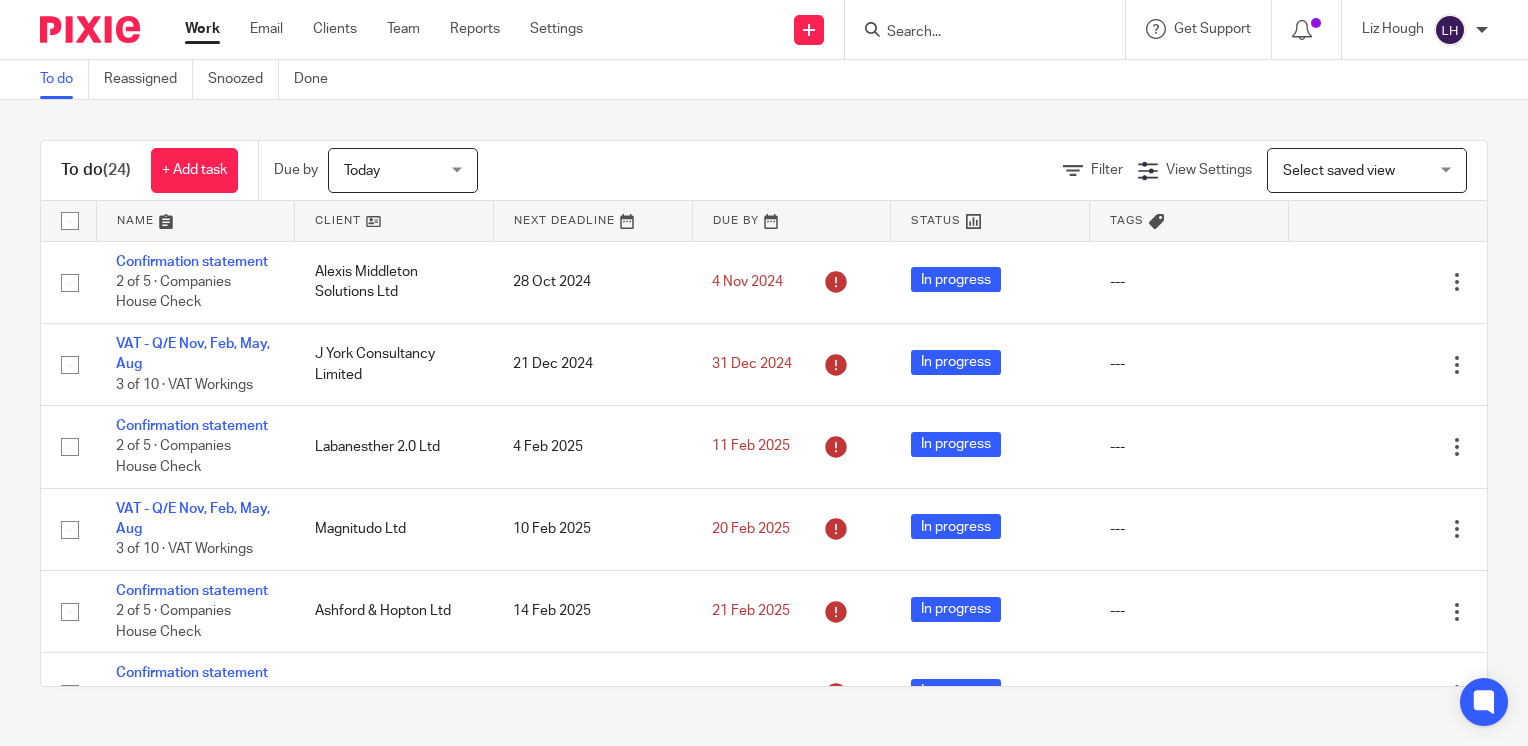 scroll, scrollTop: 0, scrollLeft: 0, axis: both 